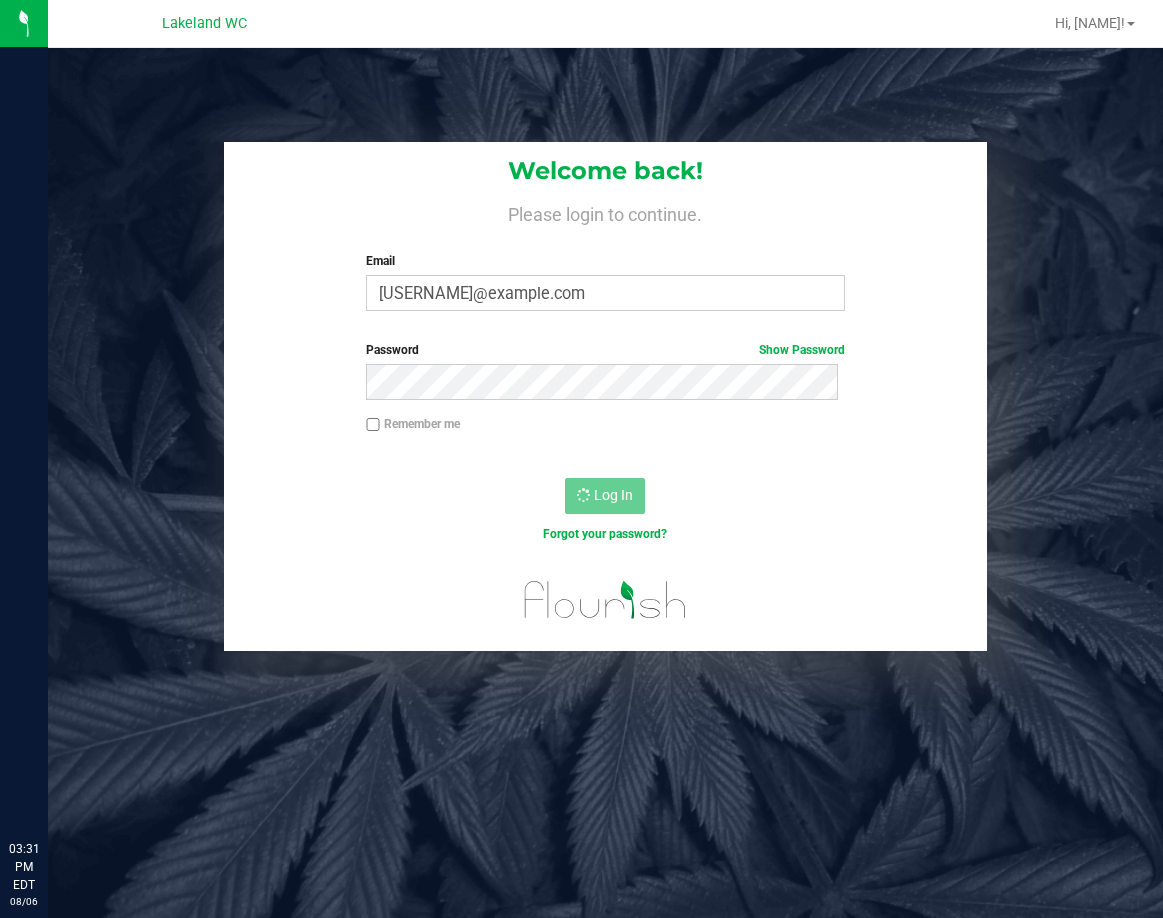 scroll, scrollTop: 0, scrollLeft: 0, axis: both 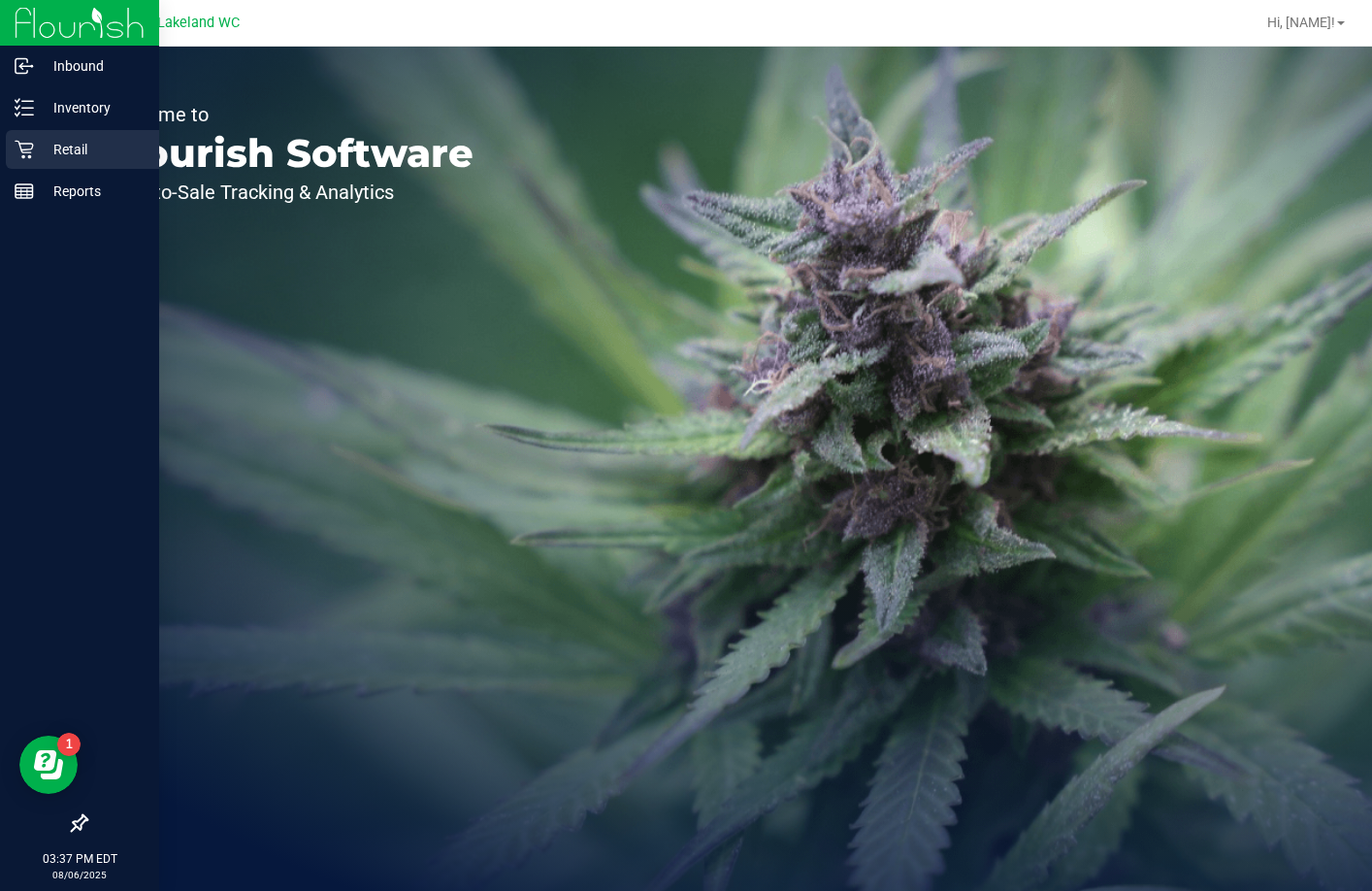 click on "Retail" at bounding box center (82, 149) 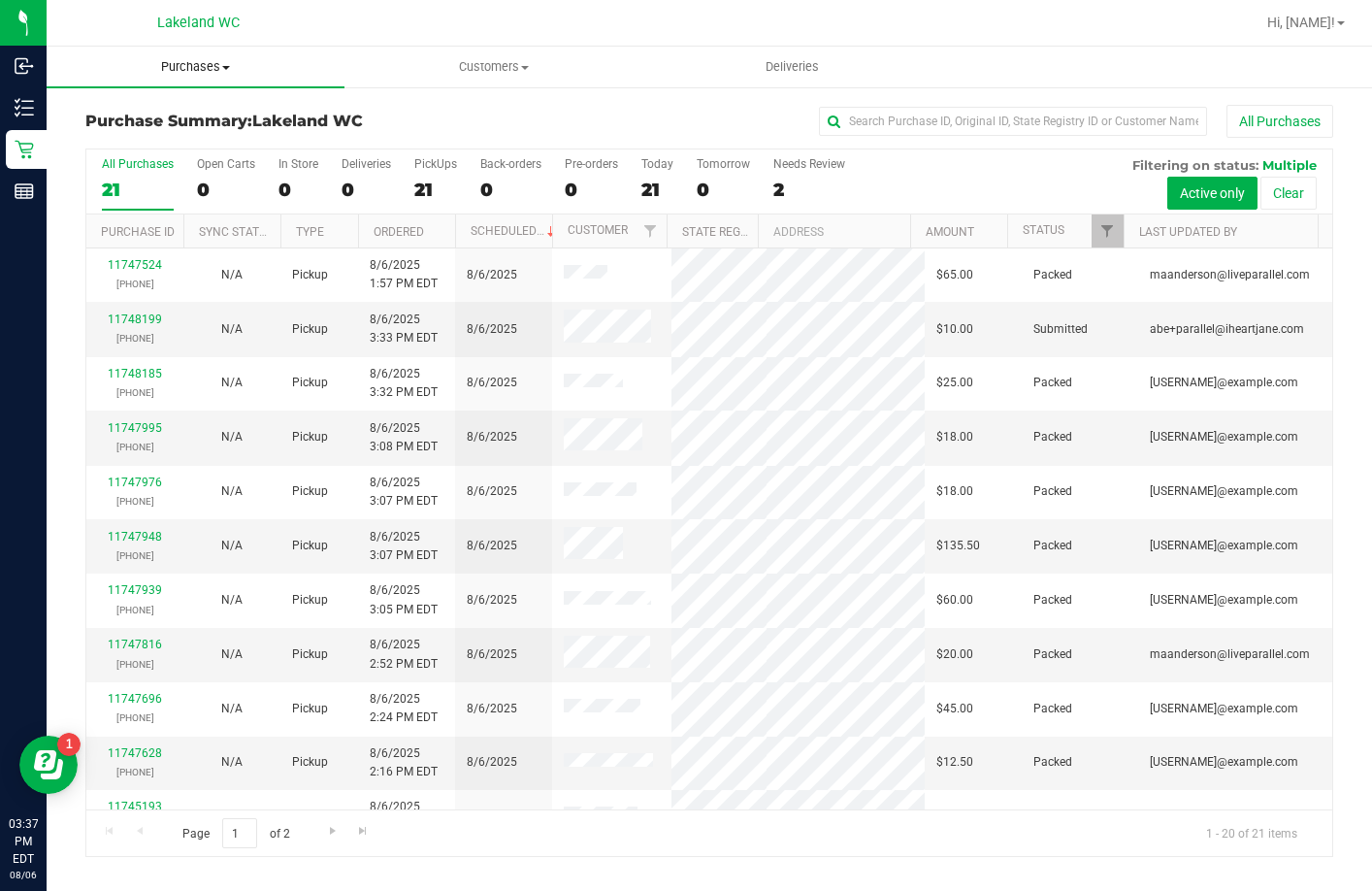 click on "Purchases" at bounding box center [195, 67] 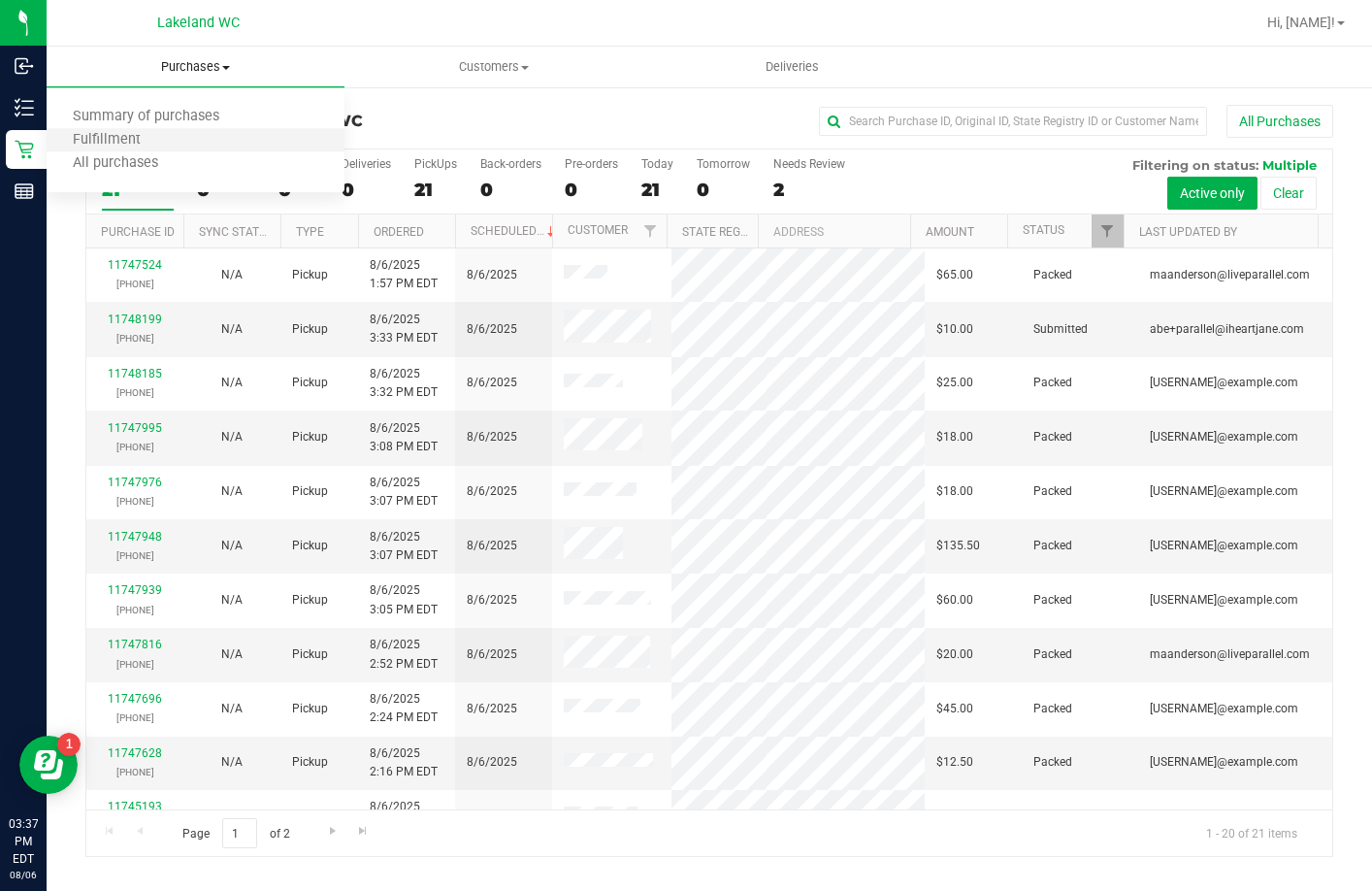 click on "Fulfillment" at bounding box center [195, 141] 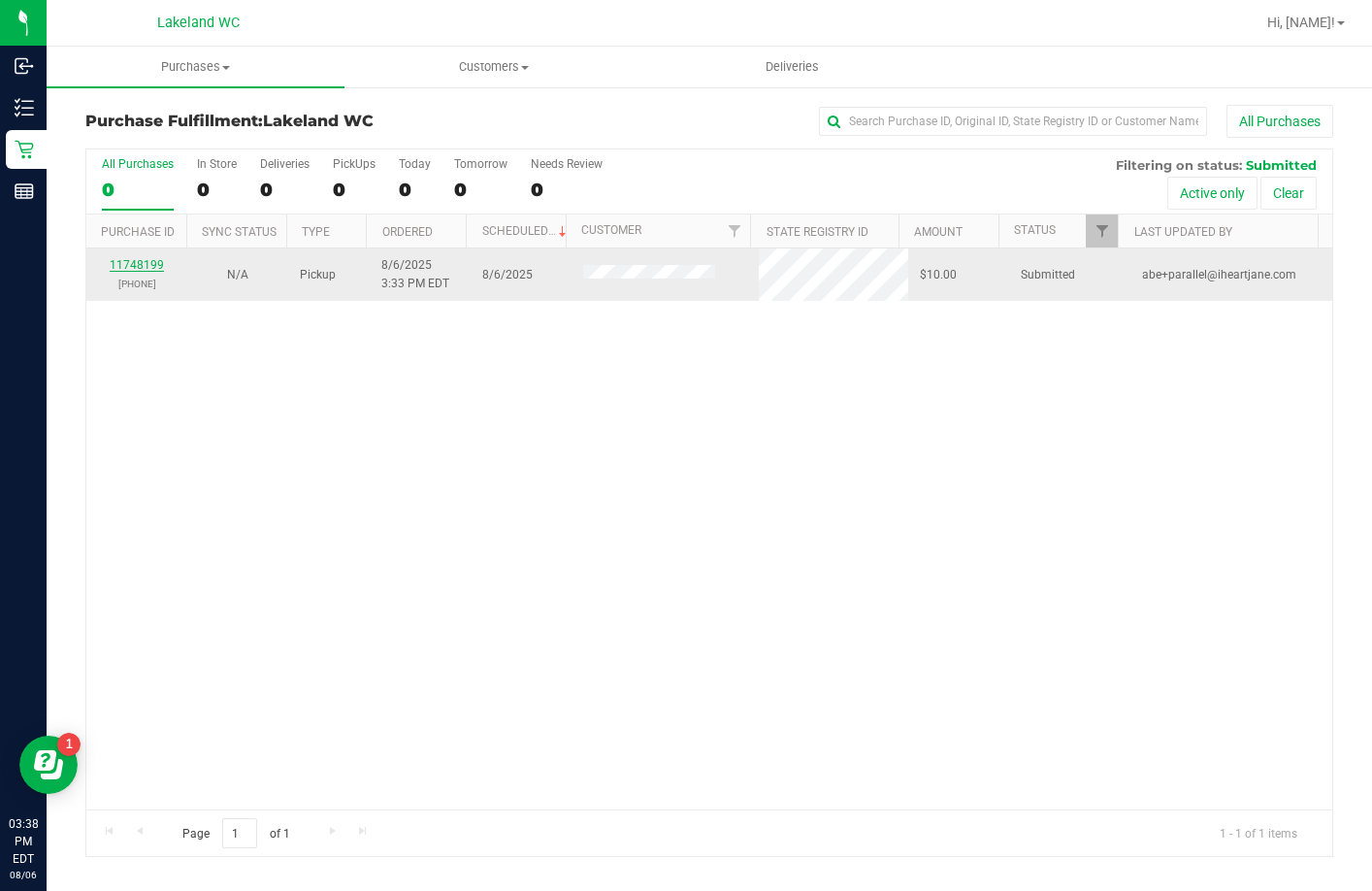 click on "11748199" at bounding box center [137, 265] 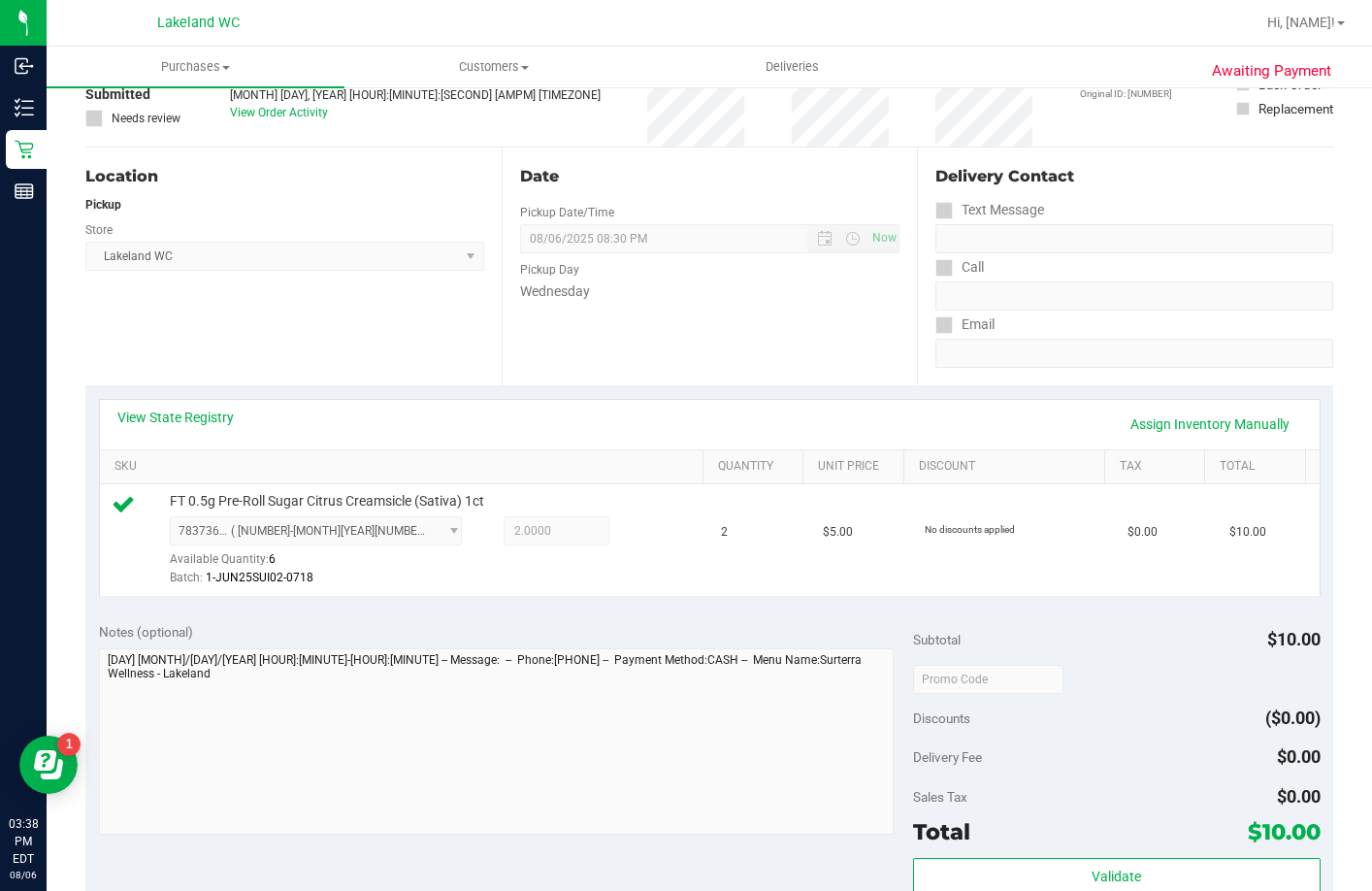 scroll, scrollTop: 388, scrollLeft: 0, axis: vertical 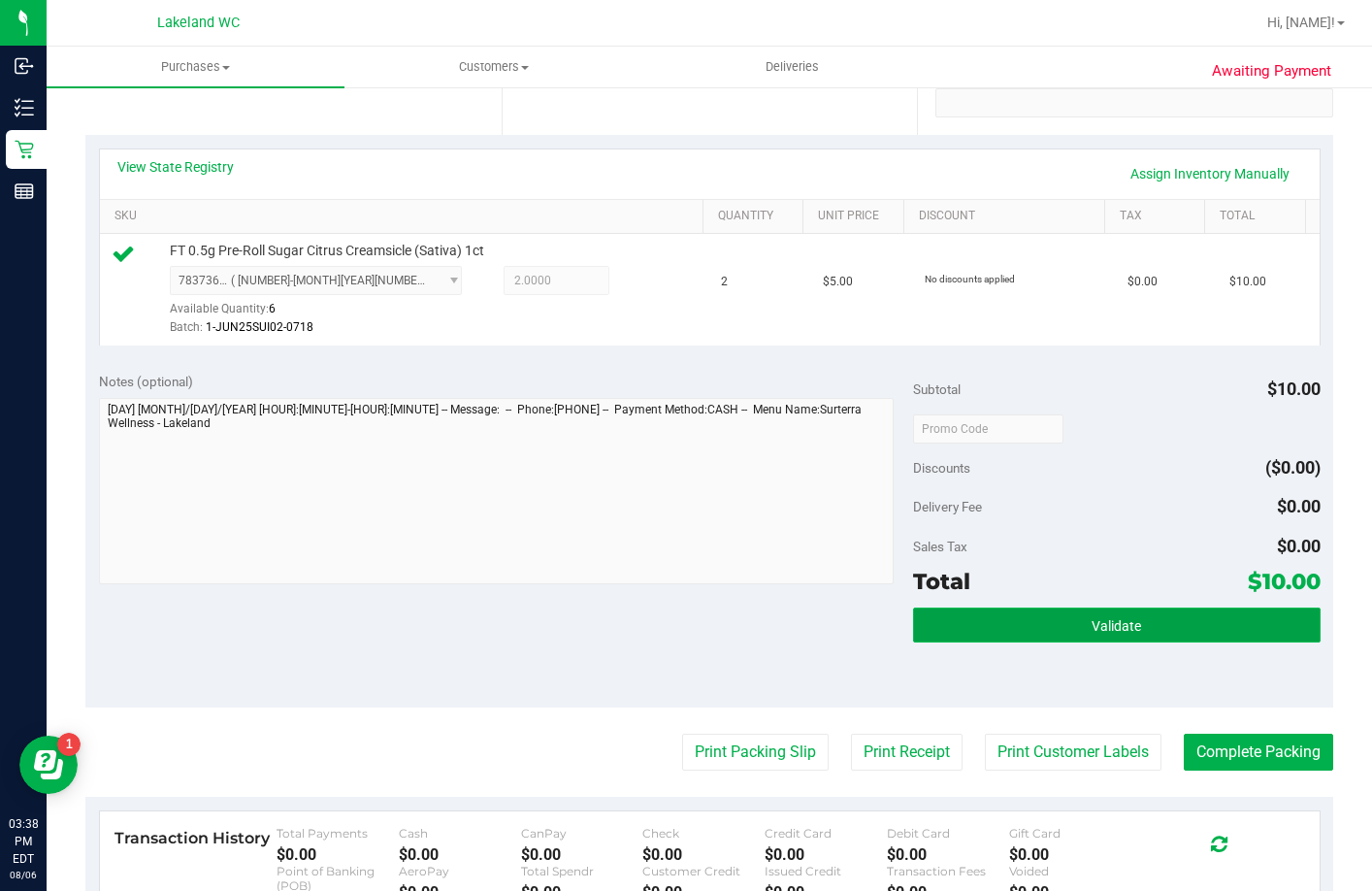 click on "Validate" at bounding box center (1117, 625) 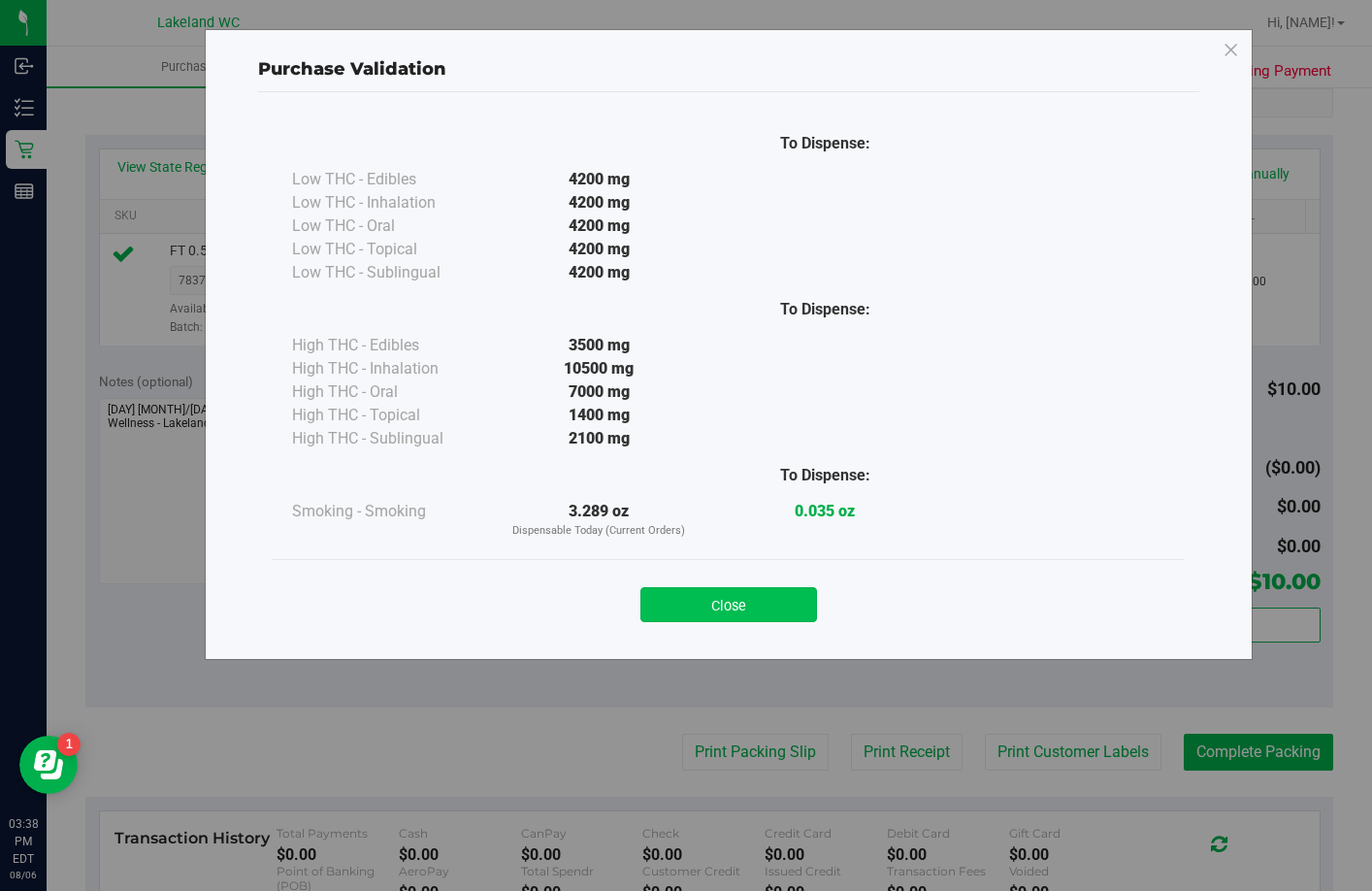 click on "Close" at bounding box center [729, 605] 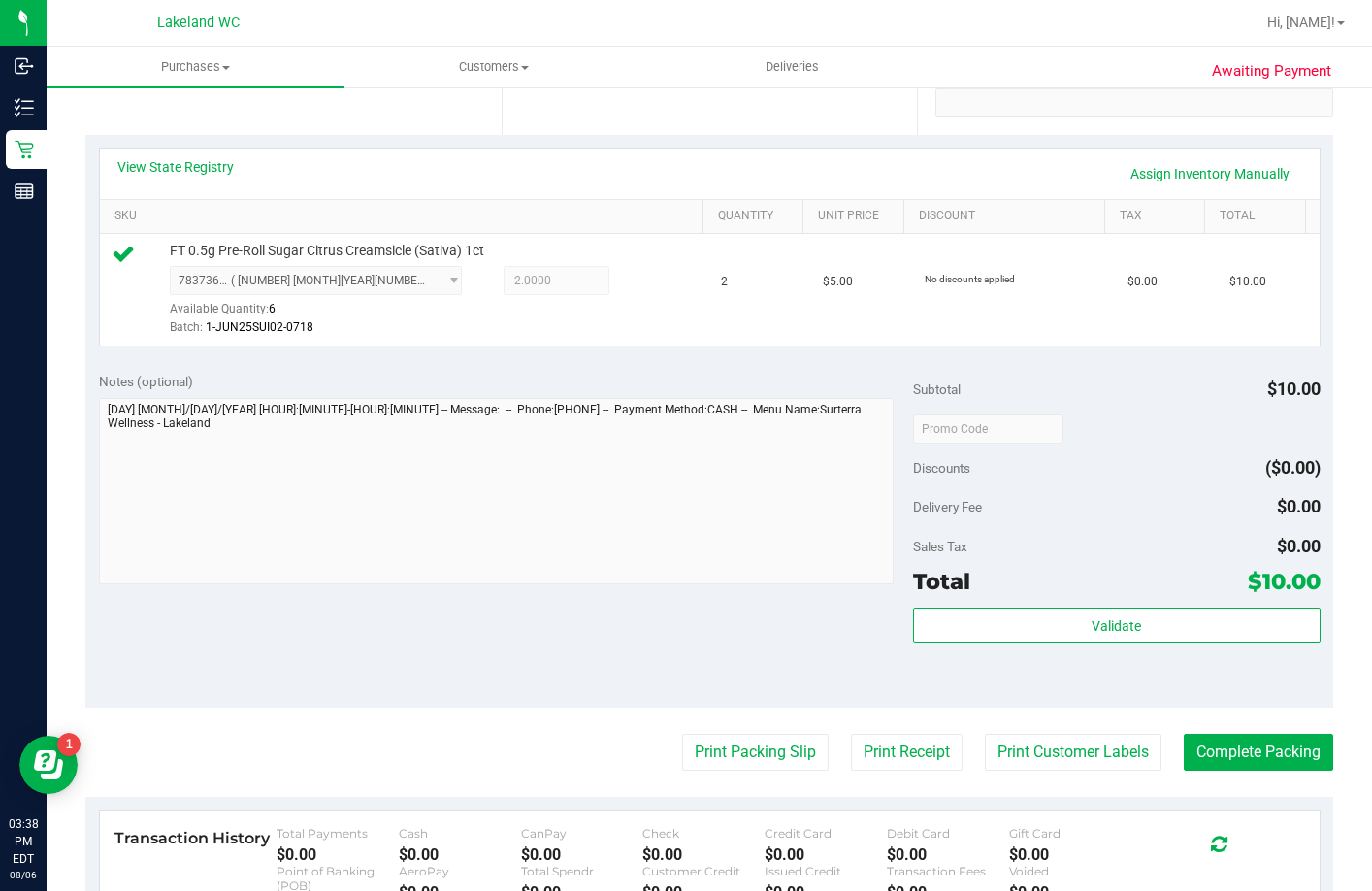 click on "Notes (optional)
Subtotal
$10.00
Discounts
($0.00)
Delivery Fee
$0.00
Sales Tax
$0.00
Total
$10.00" at bounding box center (709, 533) 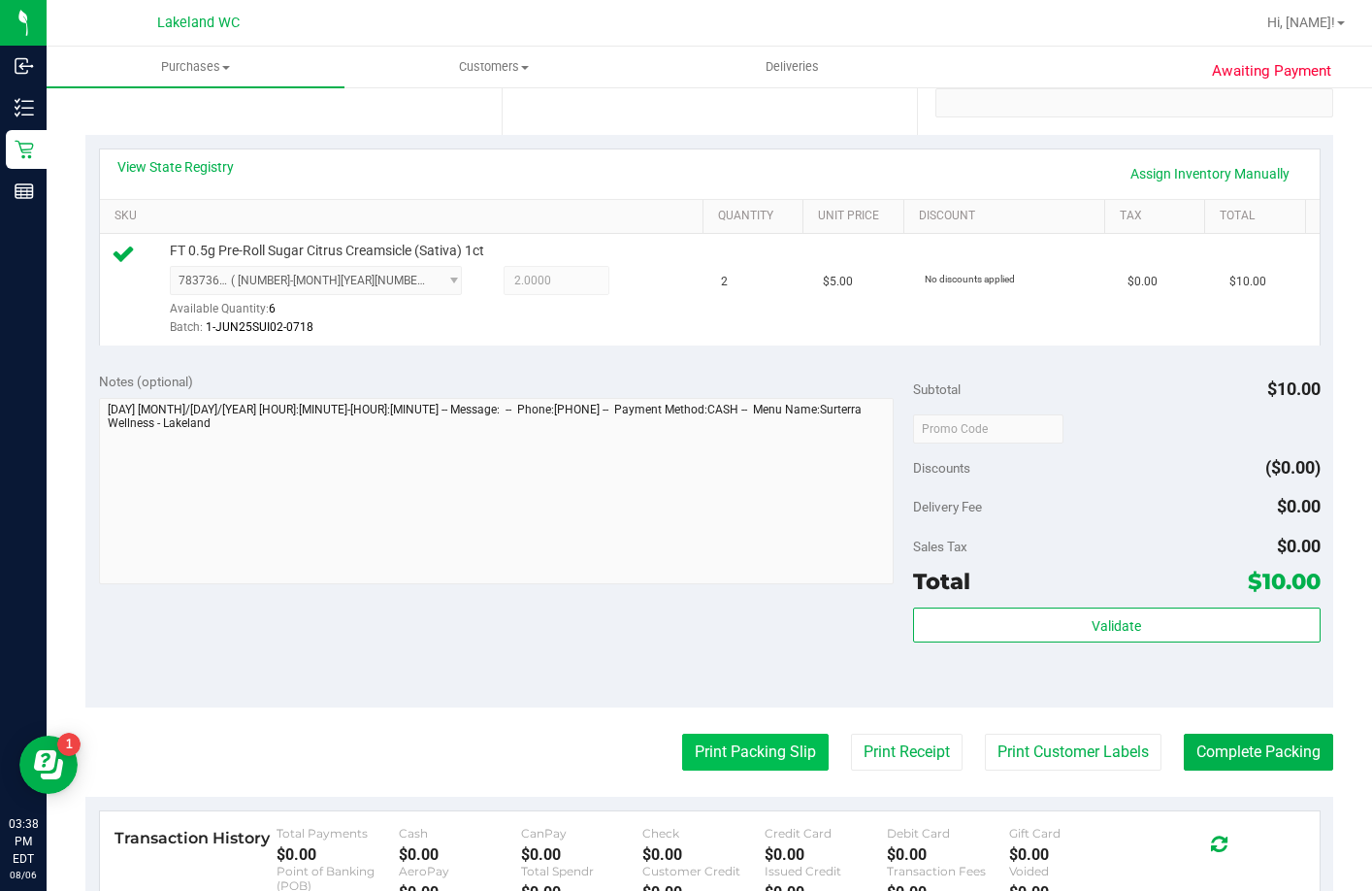 click on "Print Packing Slip" at bounding box center [755, 752] 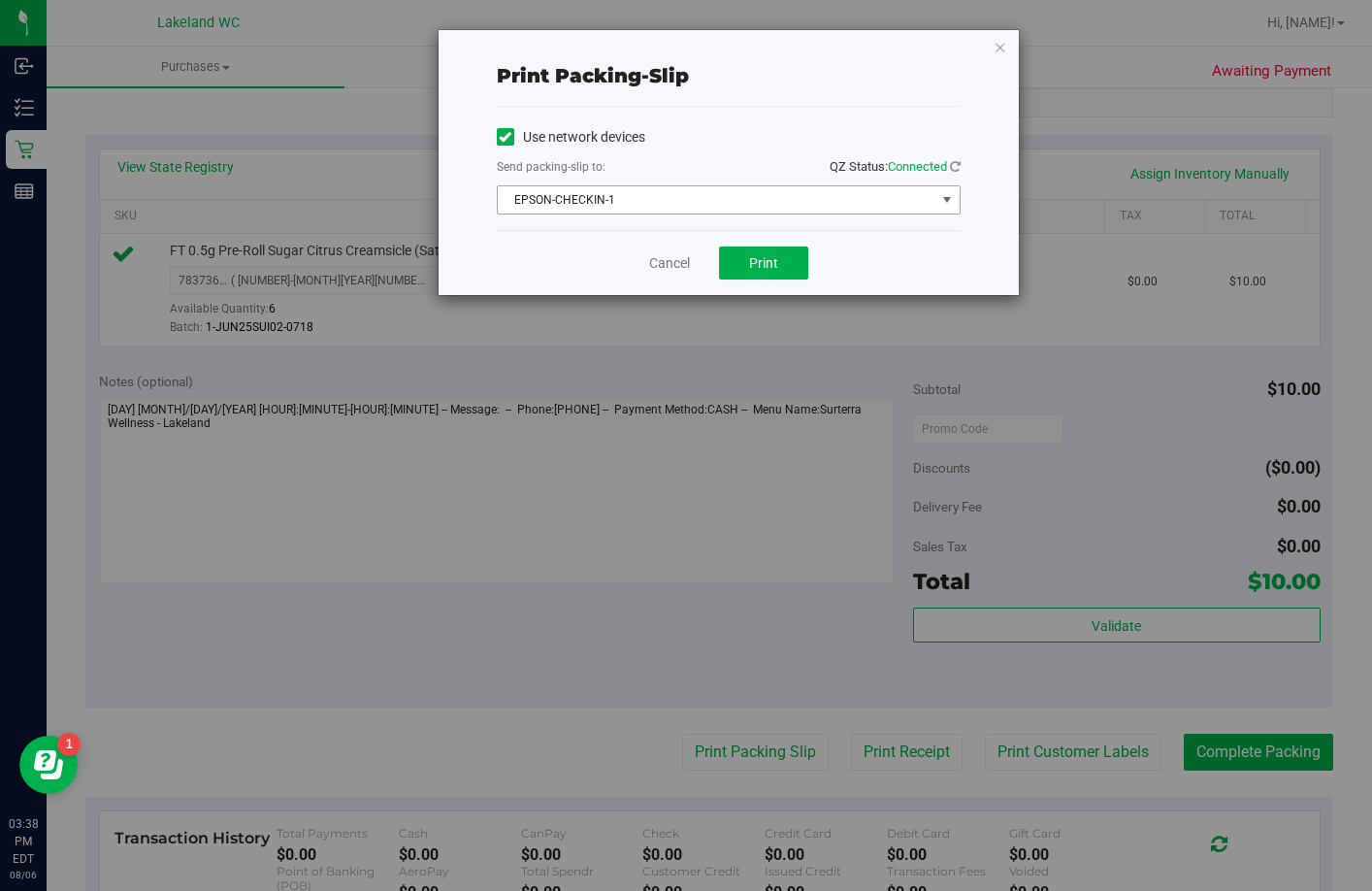 click on "EPSON-CHECKIN-1" at bounding box center (716, 200) 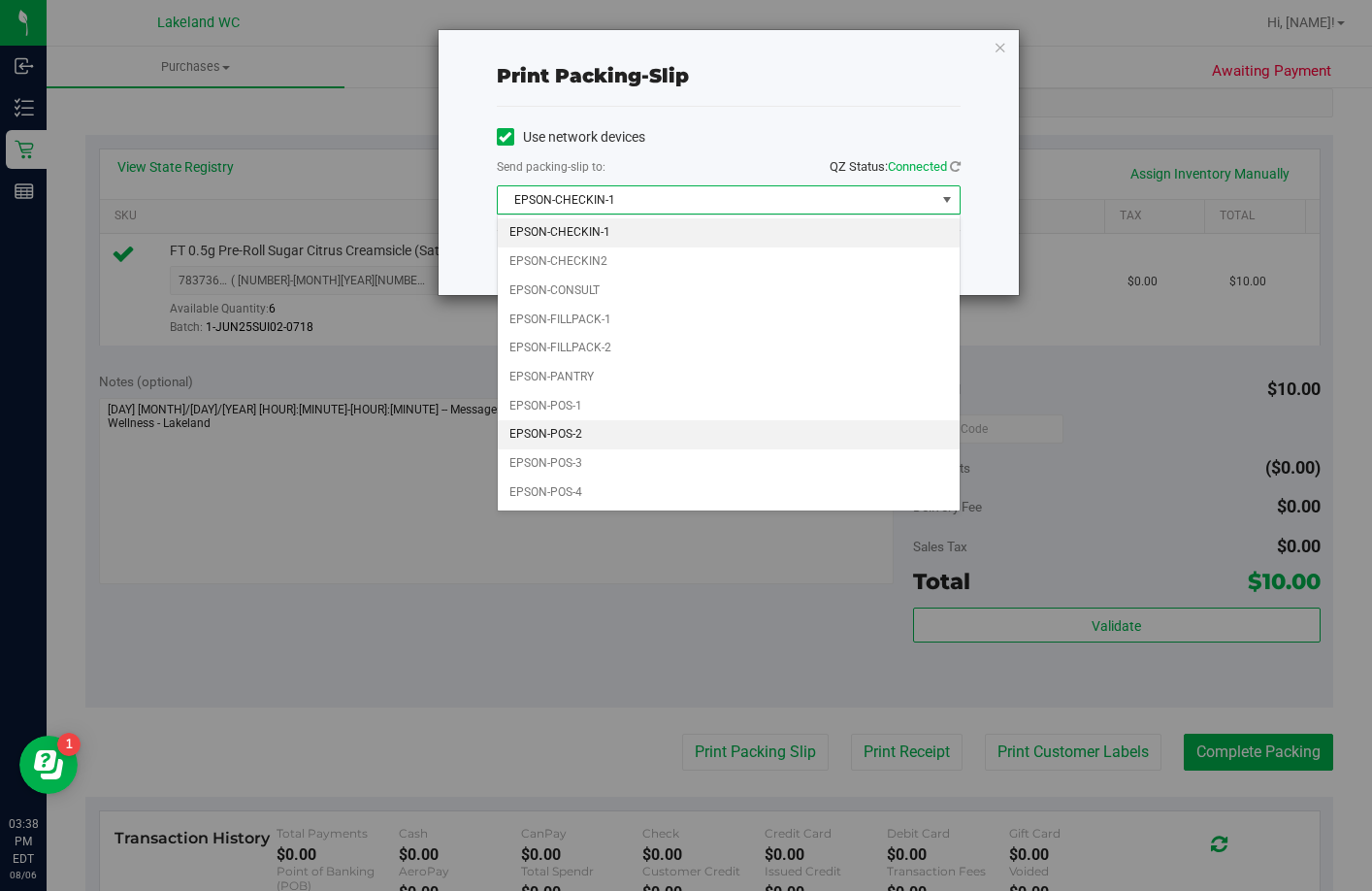 click on "EPSON-POS-2" at bounding box center [729, 435] 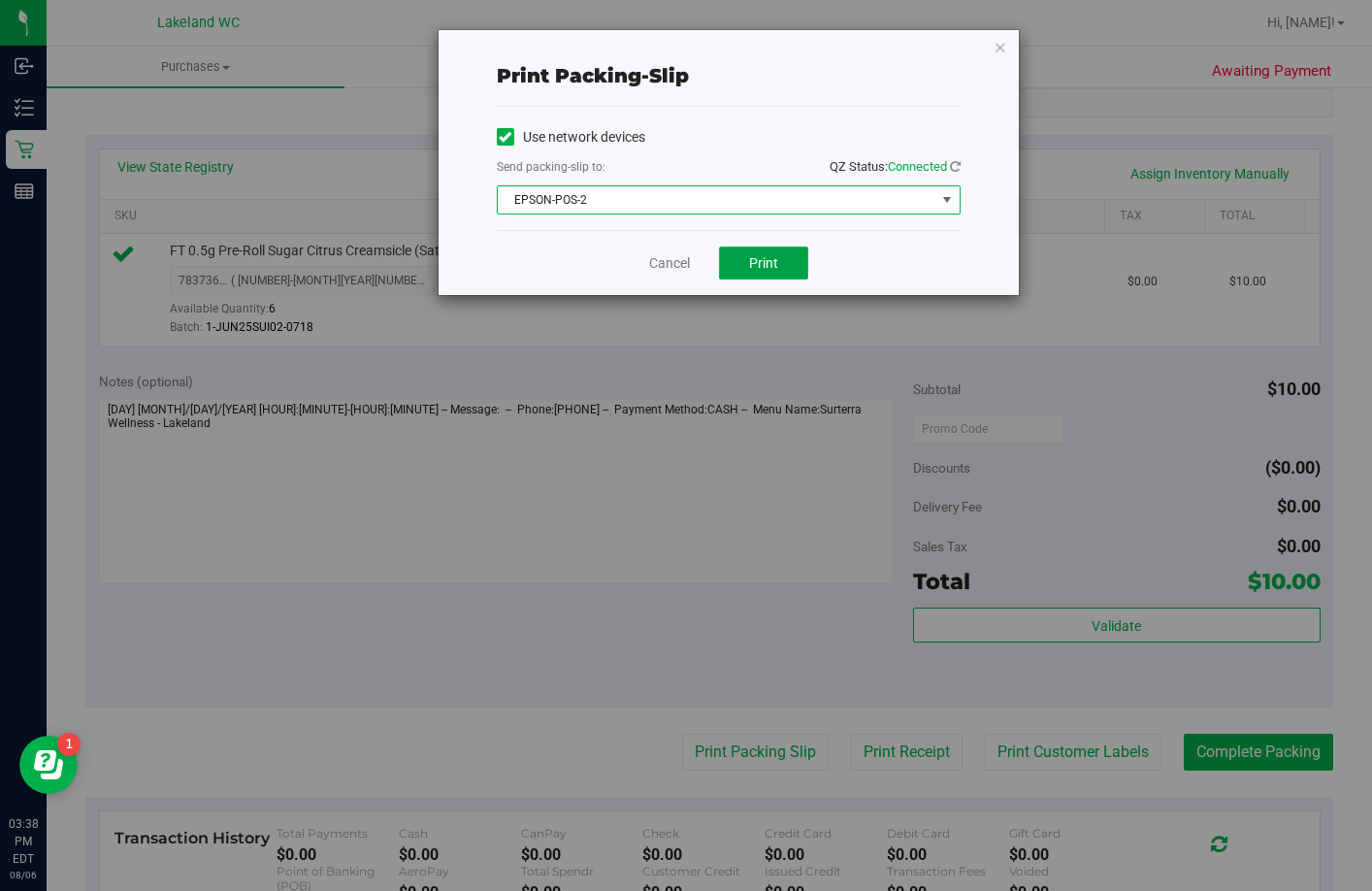 click on "Print" at bounding box center (764, 263) 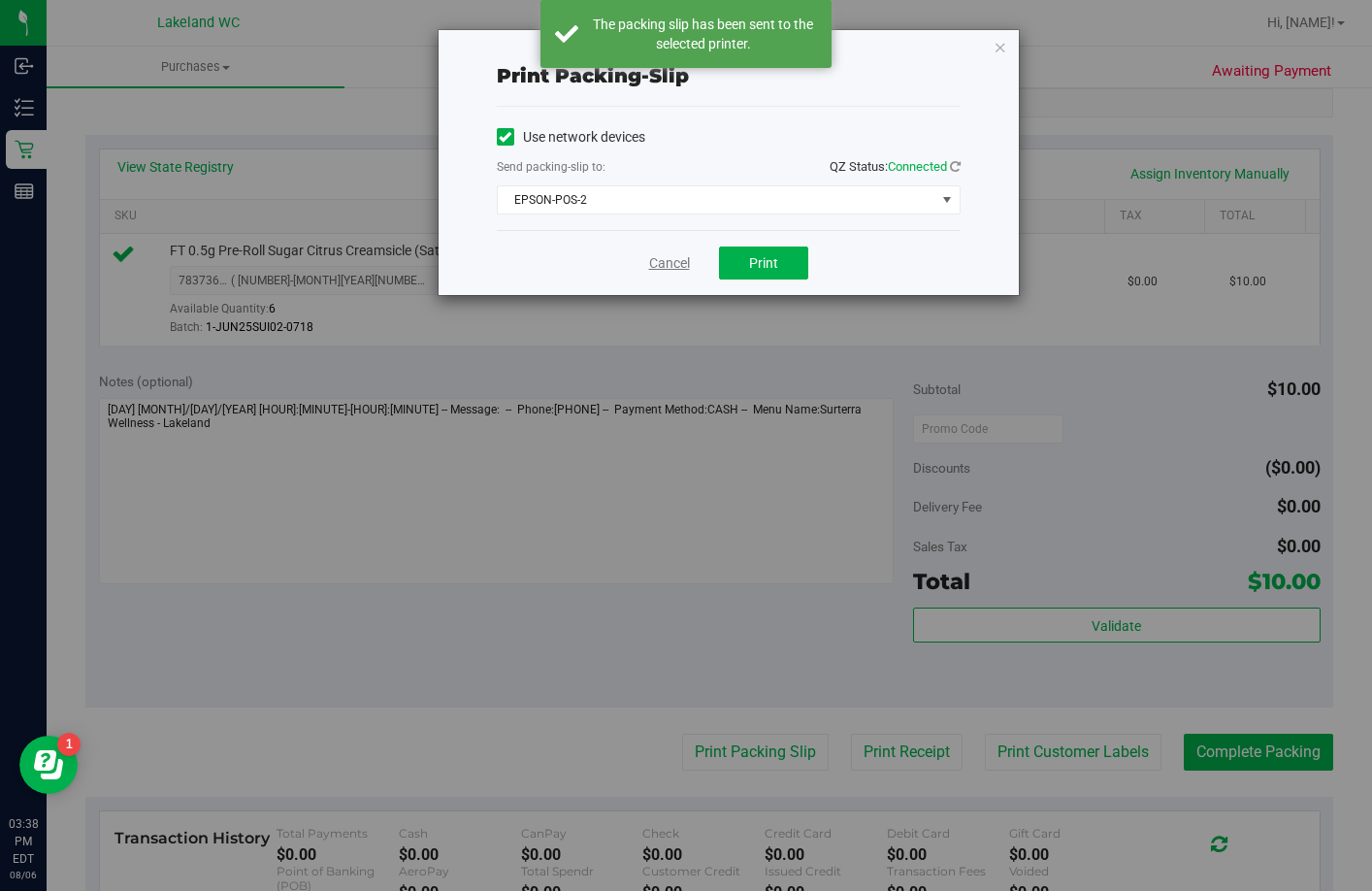 click on "Cancel" at bounding box center (670, 263) 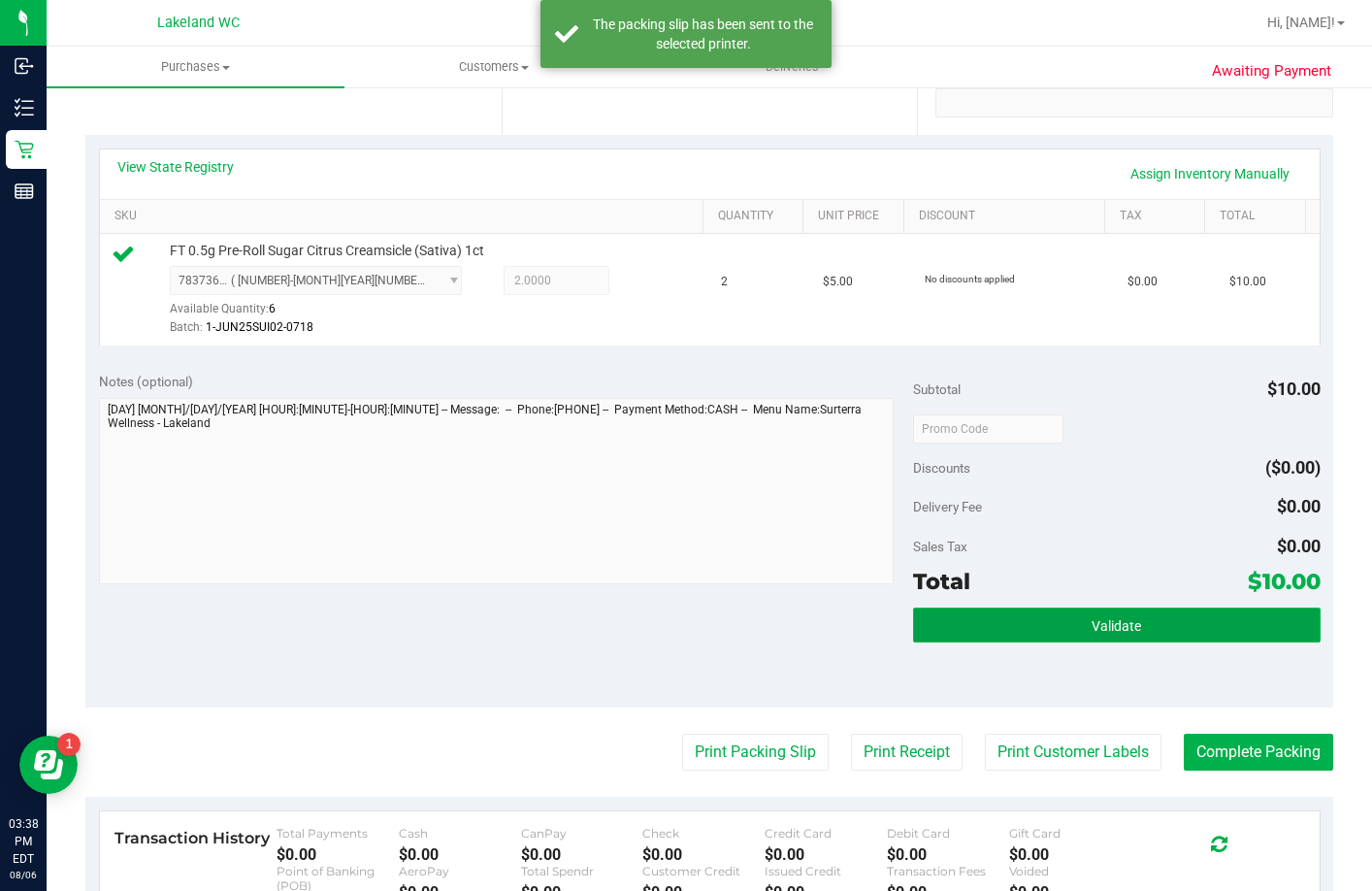 click on "Validate" at bounding box center [1117, 625] 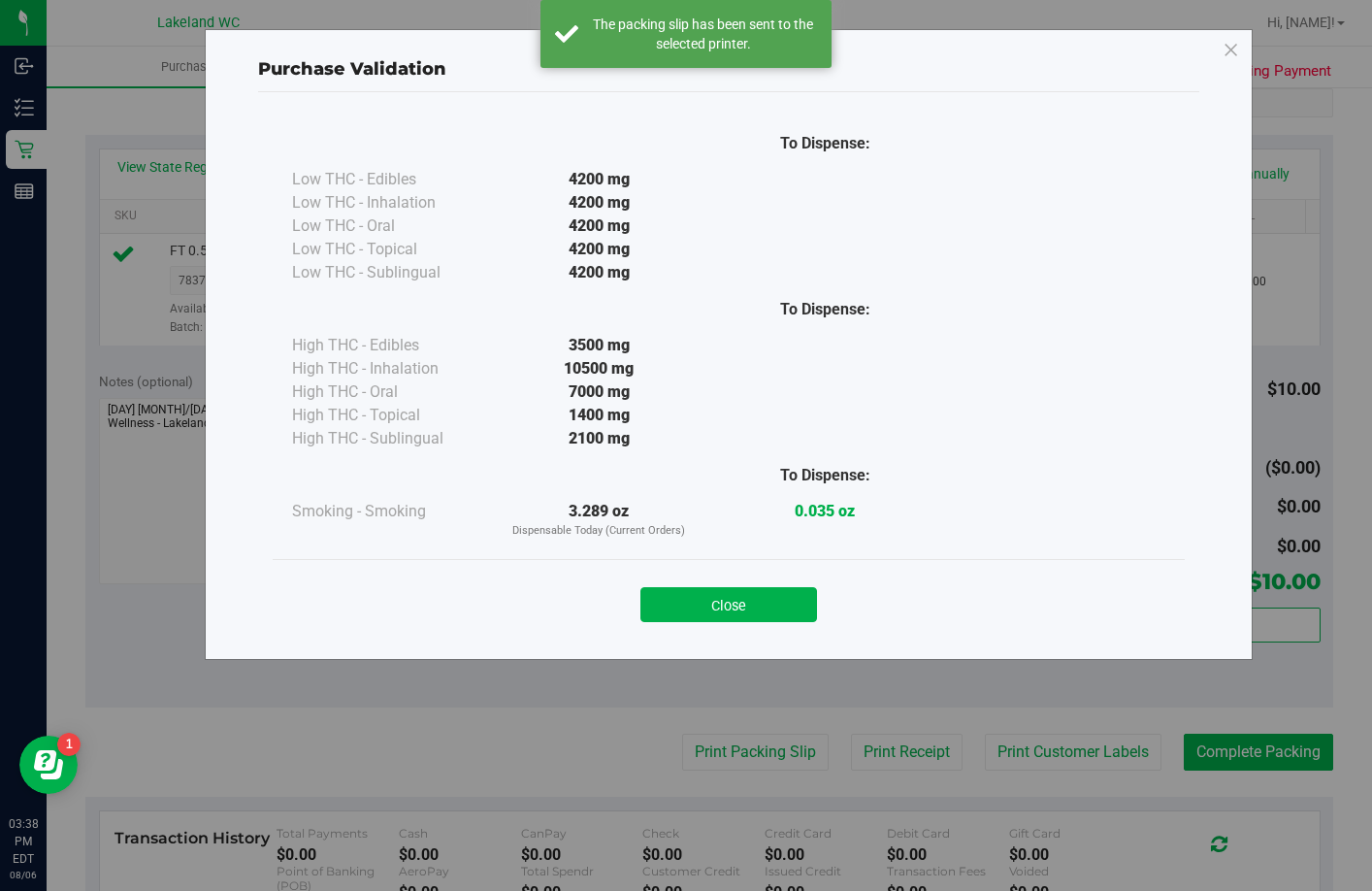 click on "Close" at bounding box center (729, 605) 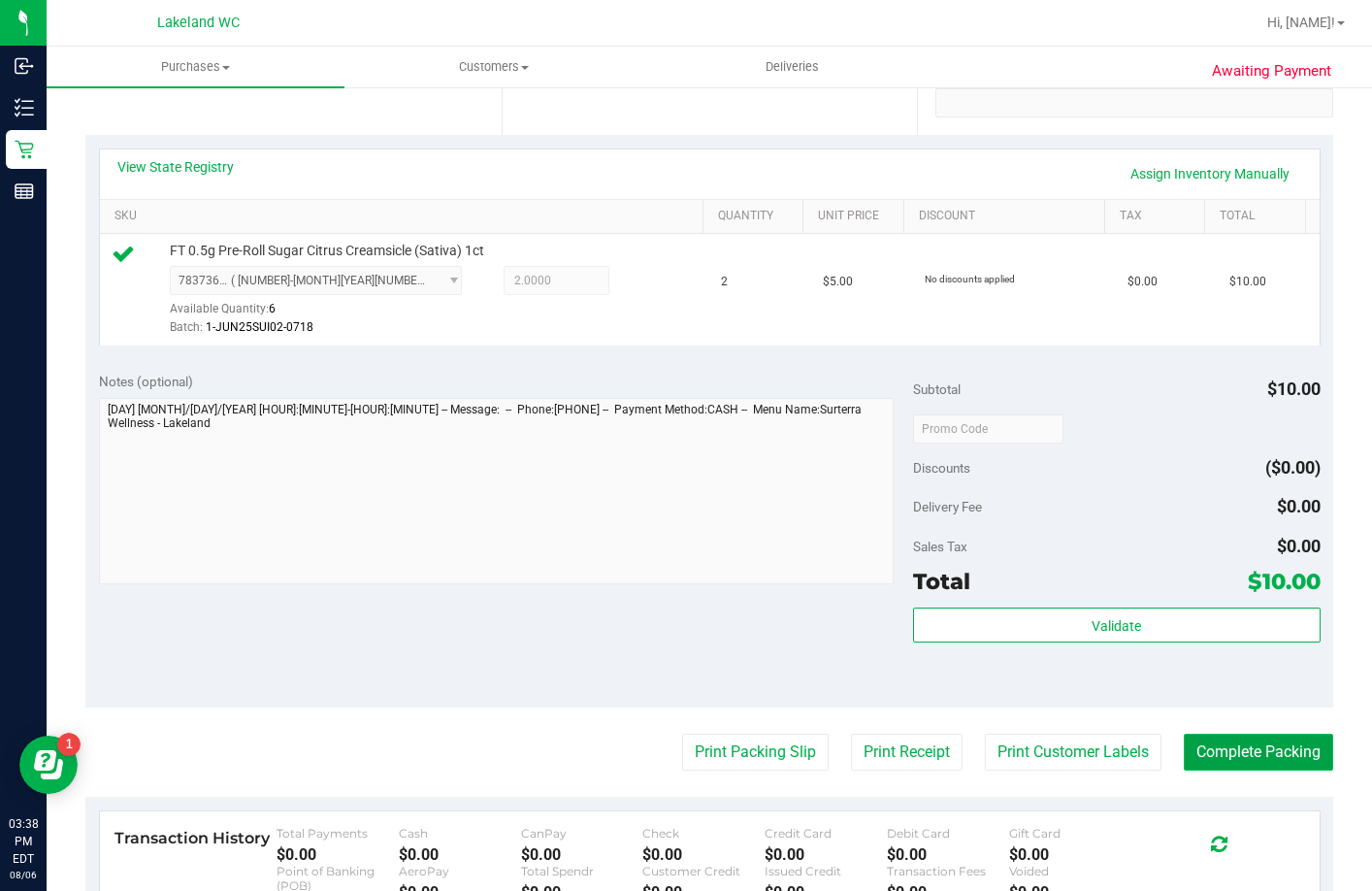 click on "Complete Packing" at bounding box center [1258, 752] 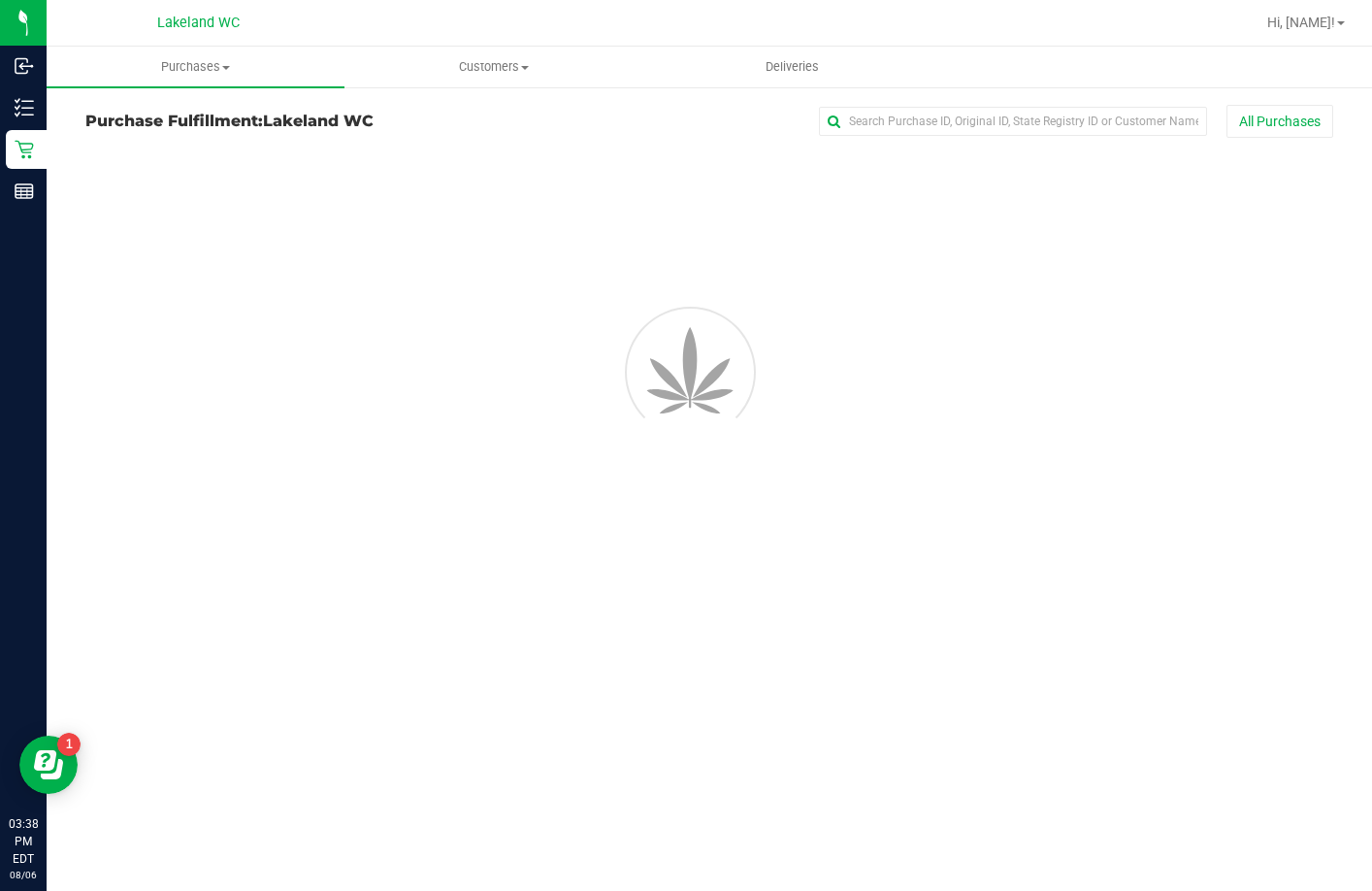 scroll, scrollTop: 0, scrollLeft: 0, axis: both 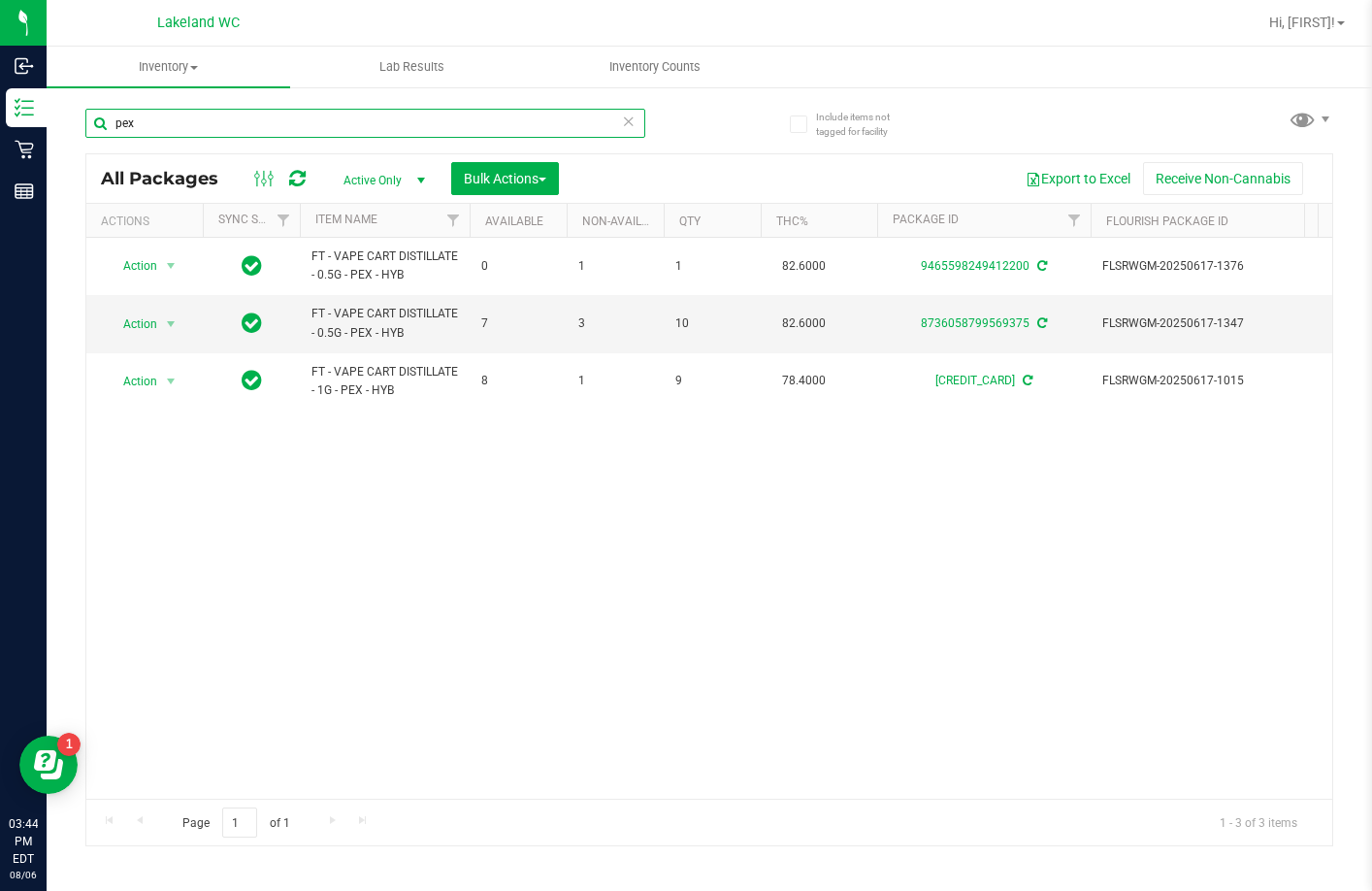 click on "pex" at bounding box center (365, 123) 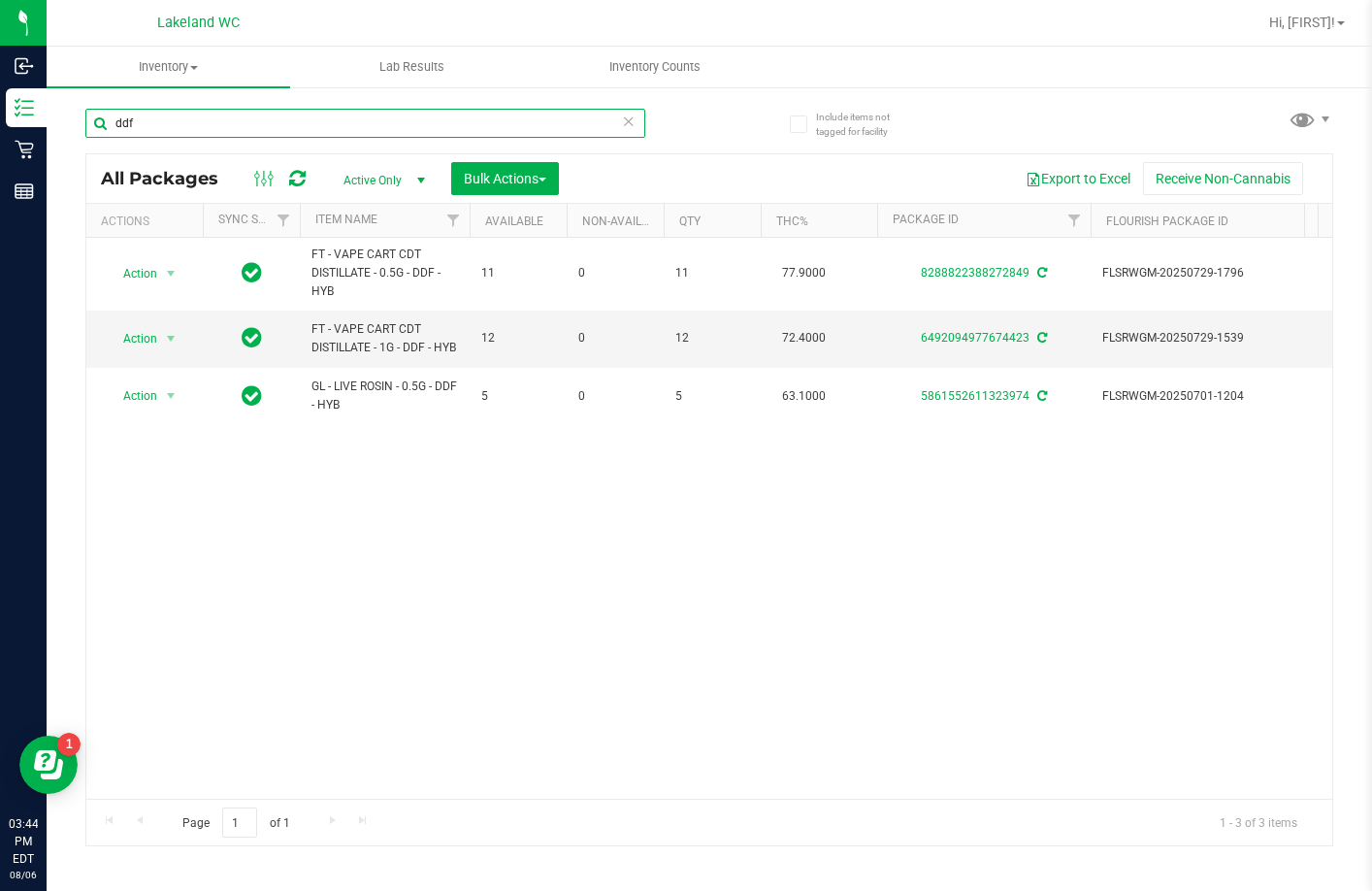 click on "ddf" at bounding box center (365, 123) 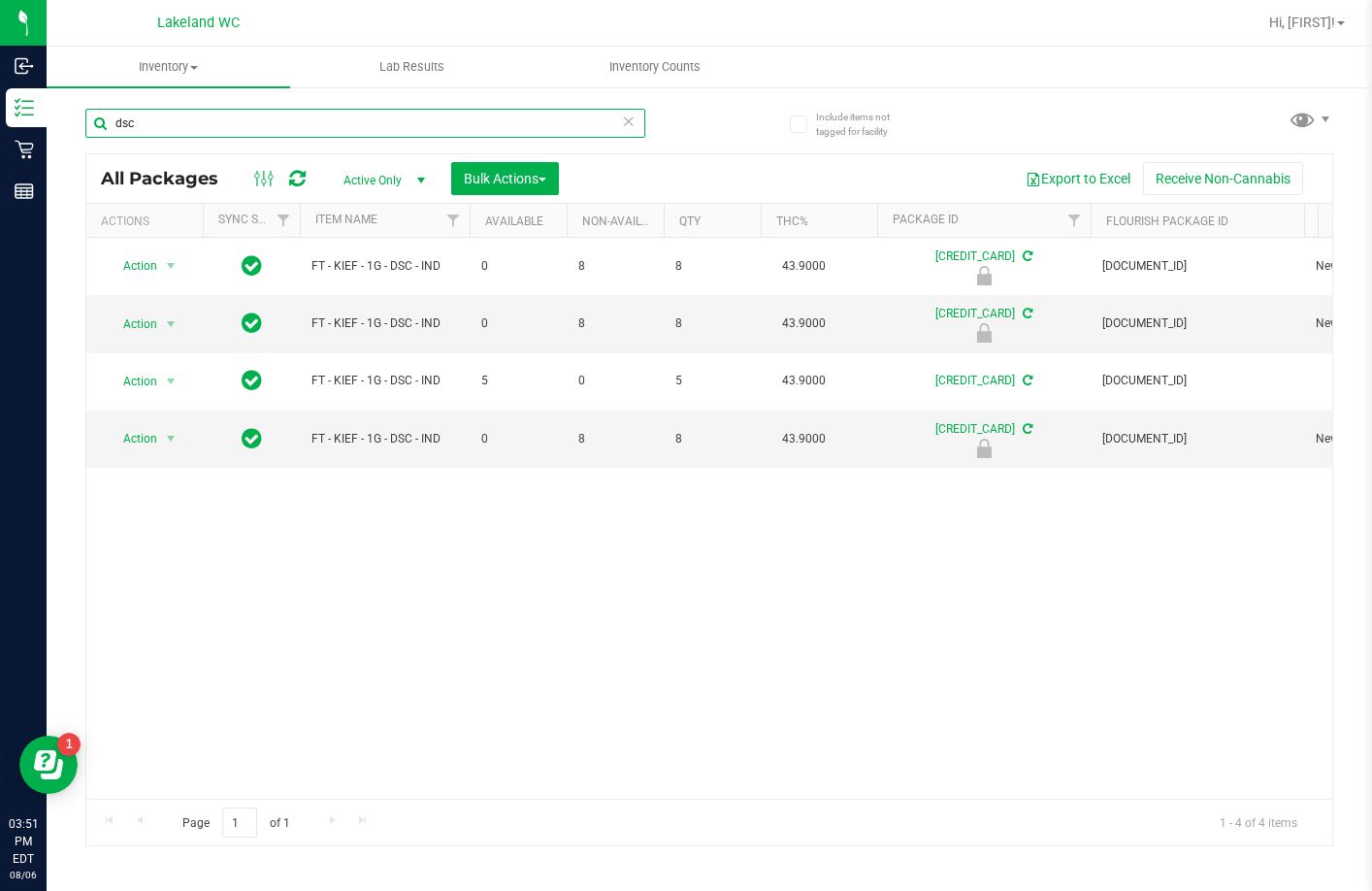click on "dsc" at bounding box center (365, 123) 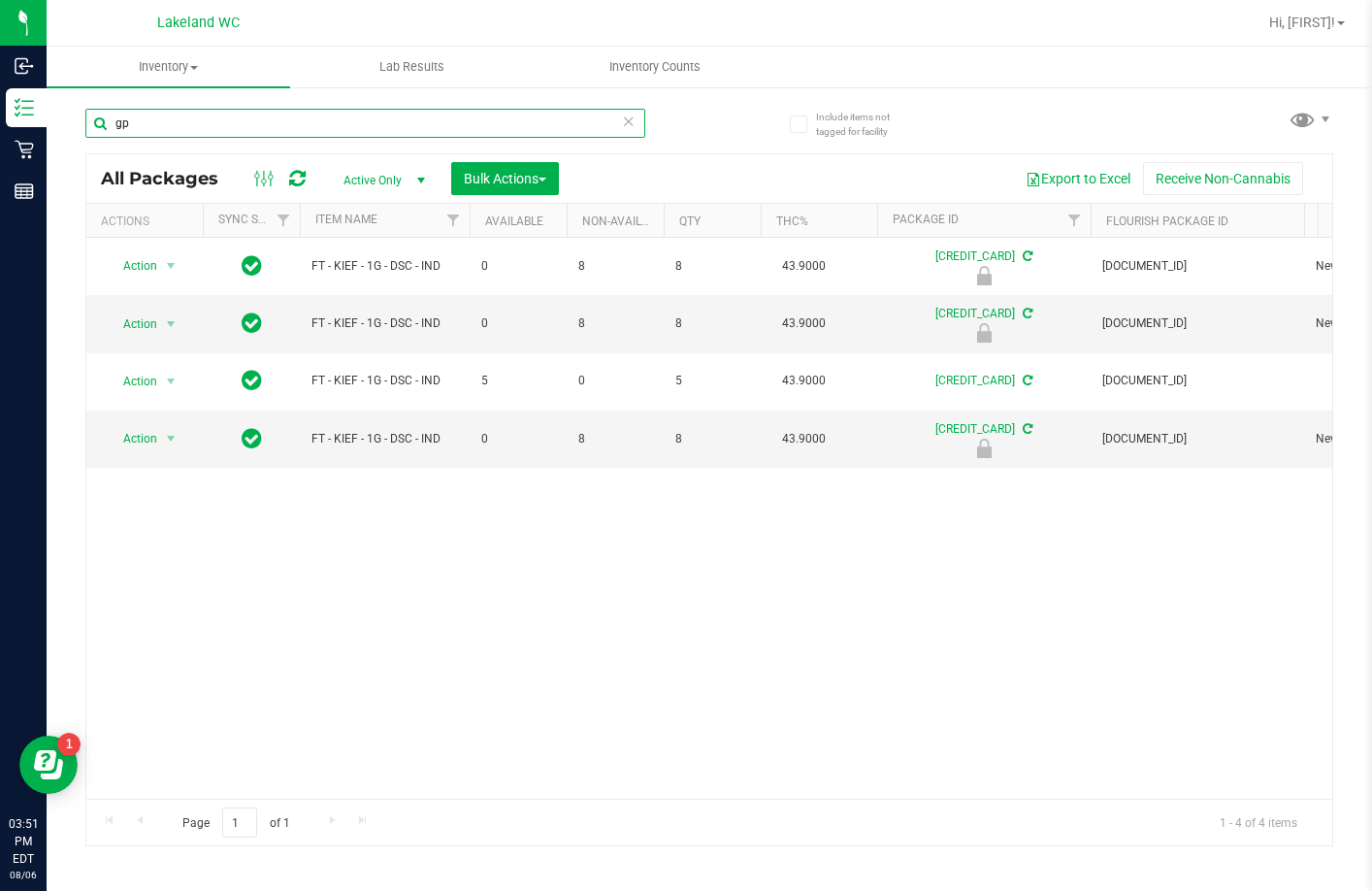 type on "gpn" 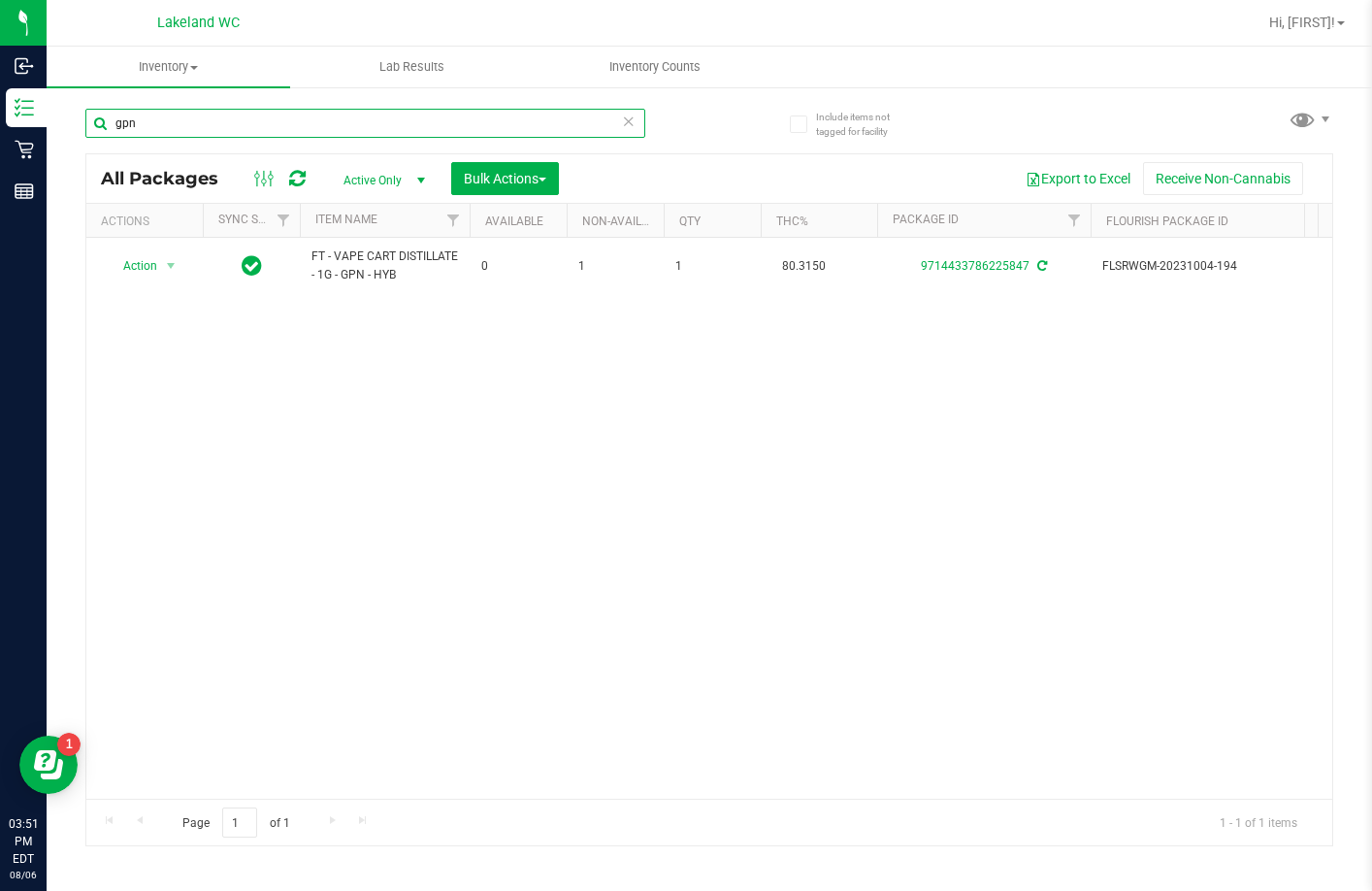 click on "gpn" at bounding box center [365, 123] 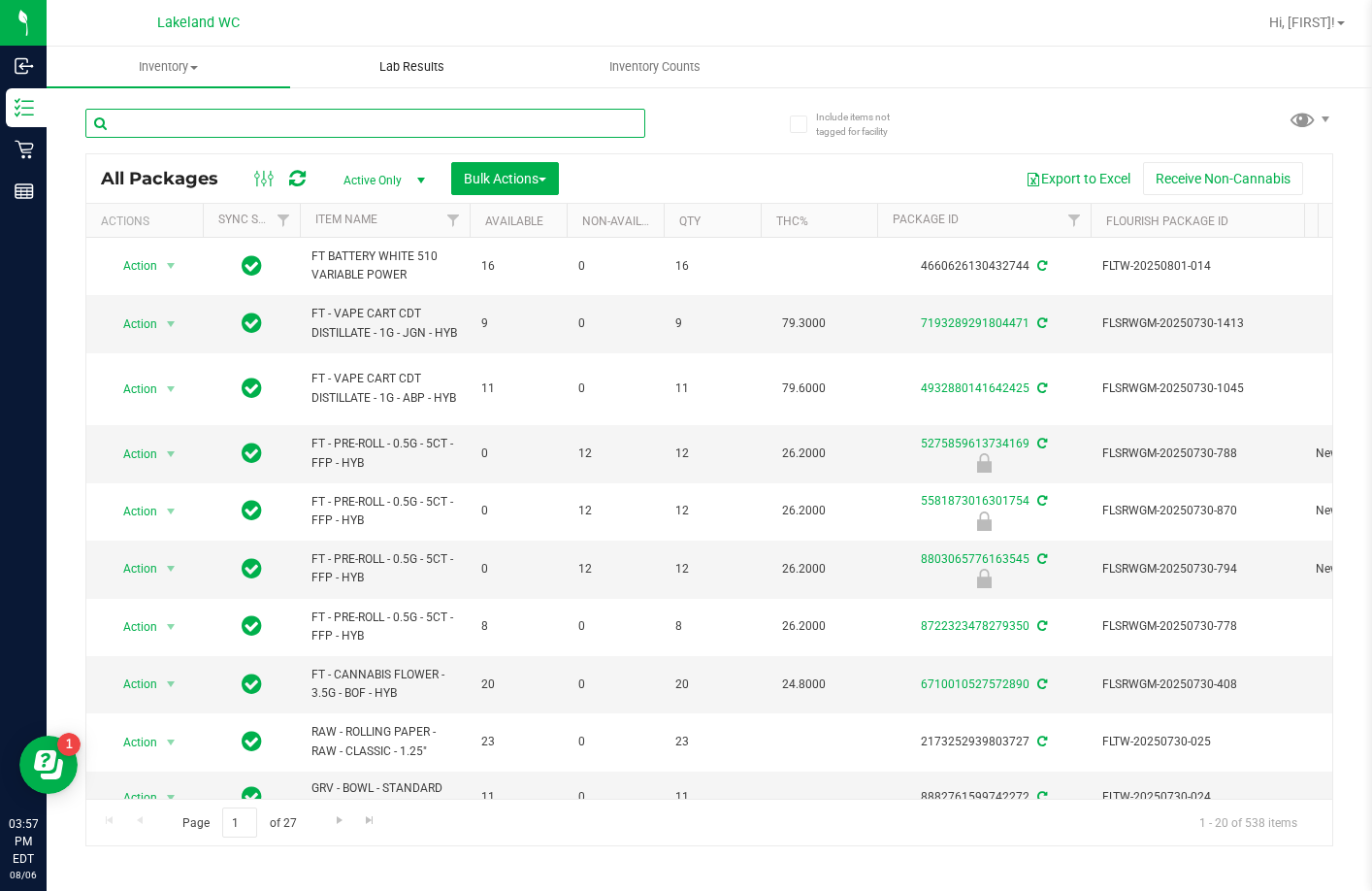 type 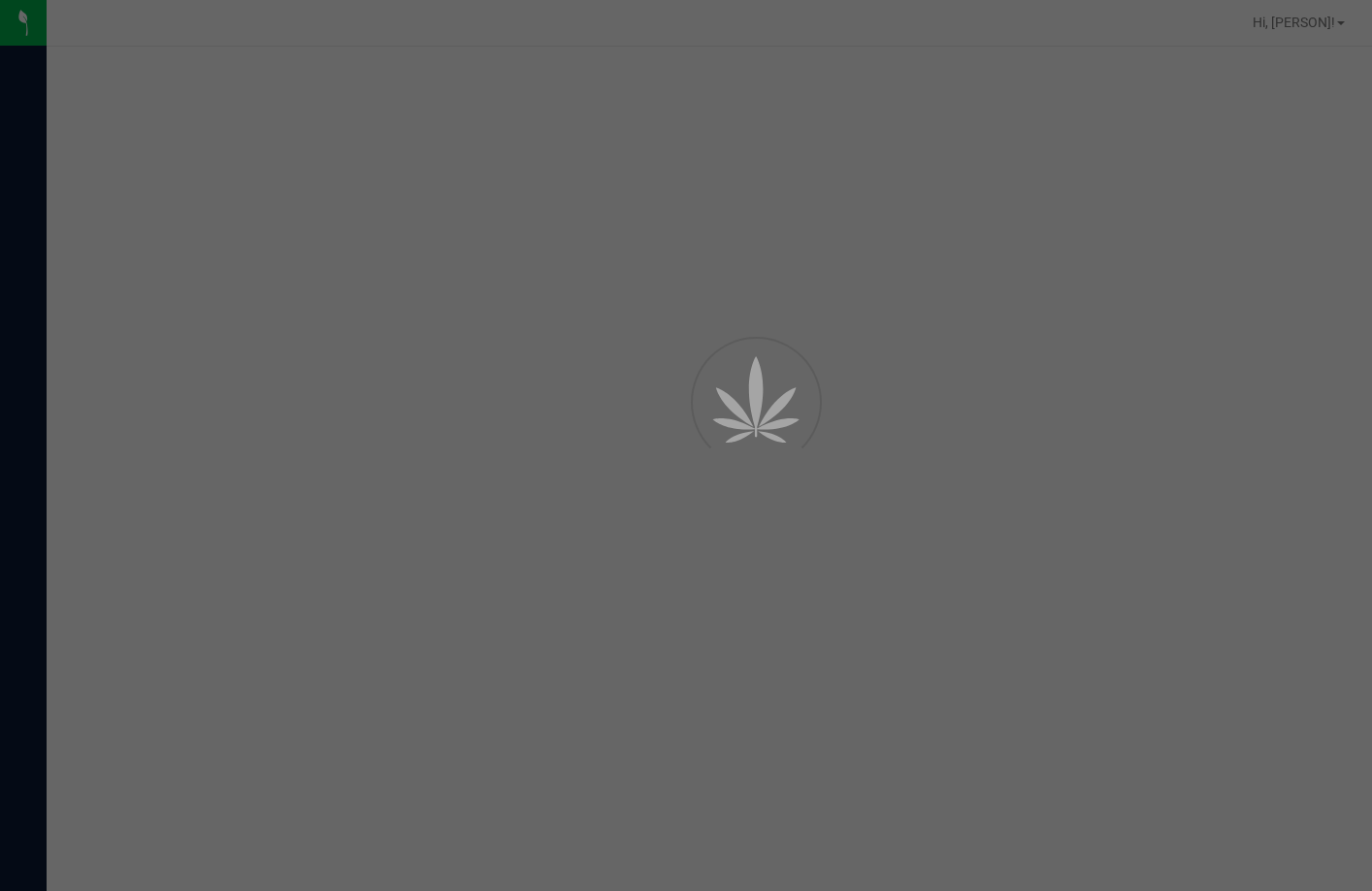 scroll, scrollTop: 0, scrollLeft: 0, axis: both 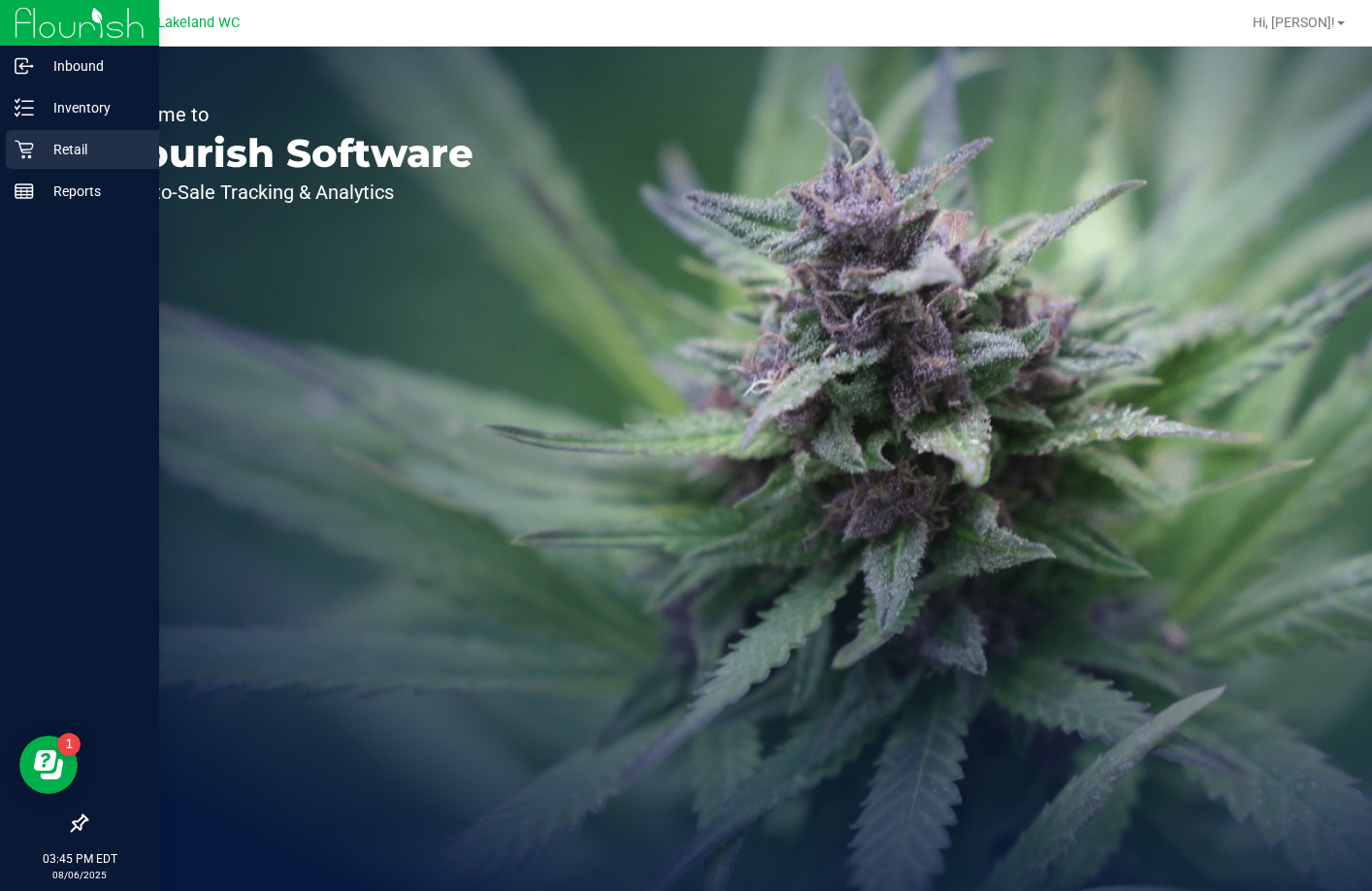 click on "Retail" at bounding box center (92, 149) 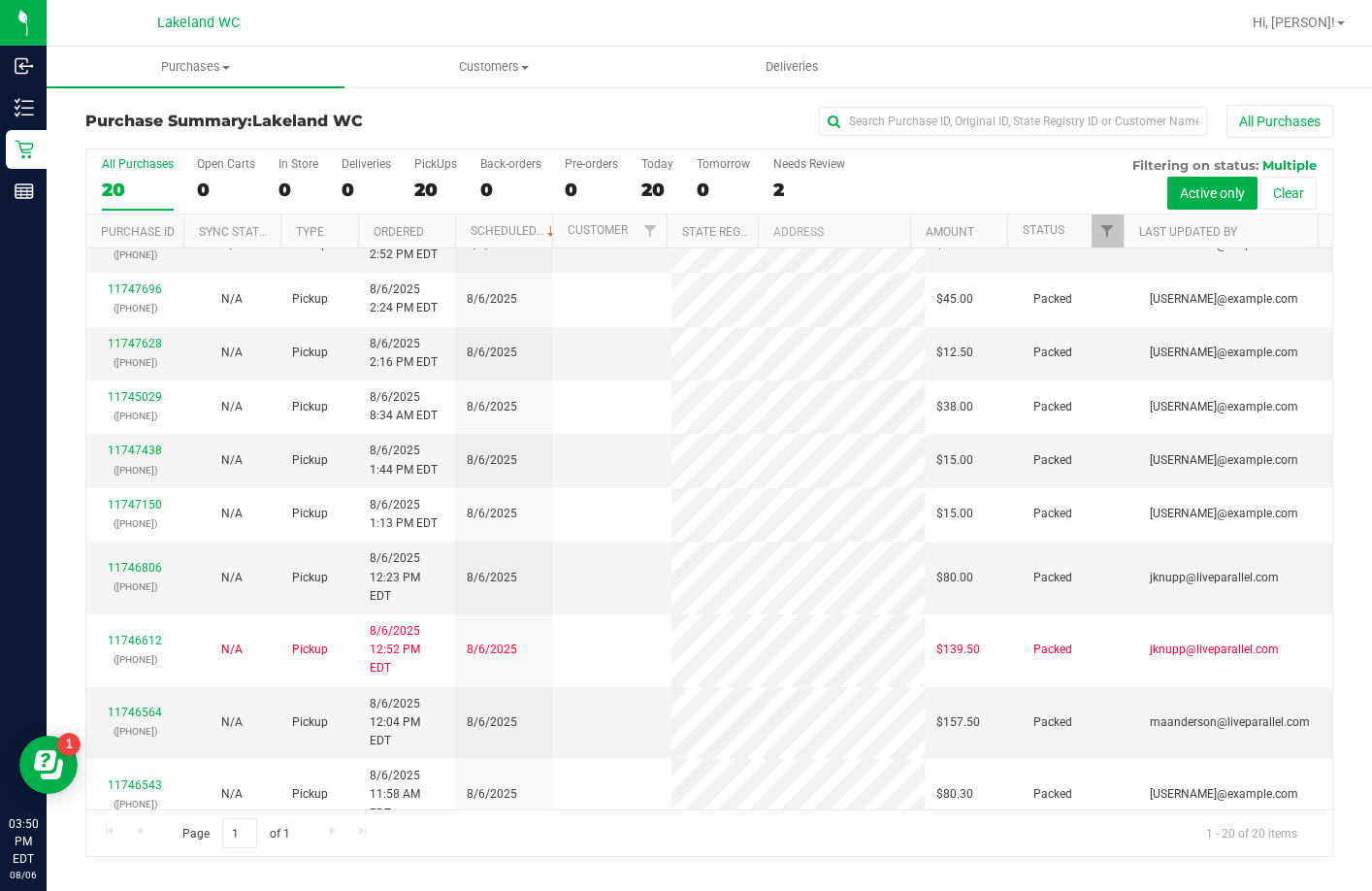 scroll, scrollTop: 0, scrollLeft: 0, axis: both 